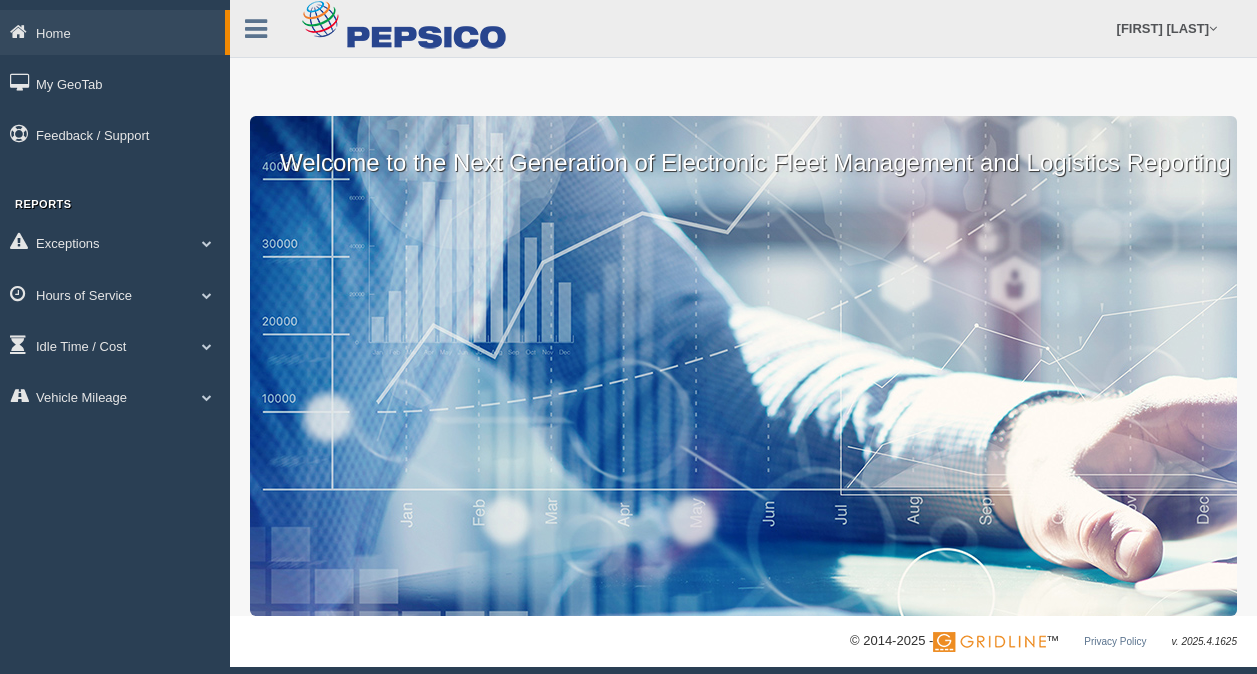 scroll, scrollTop: 0, scrollLeft: 0, axis: both 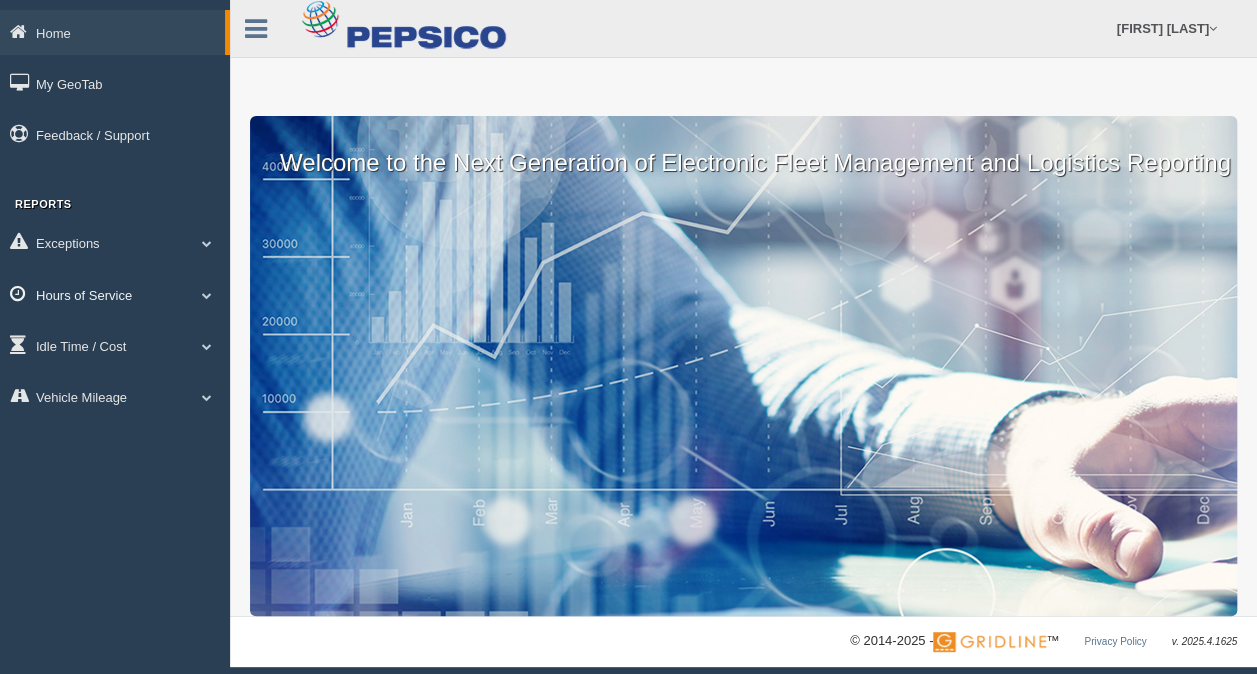 click on "Hours of Service" at bounding box center (115, 294) 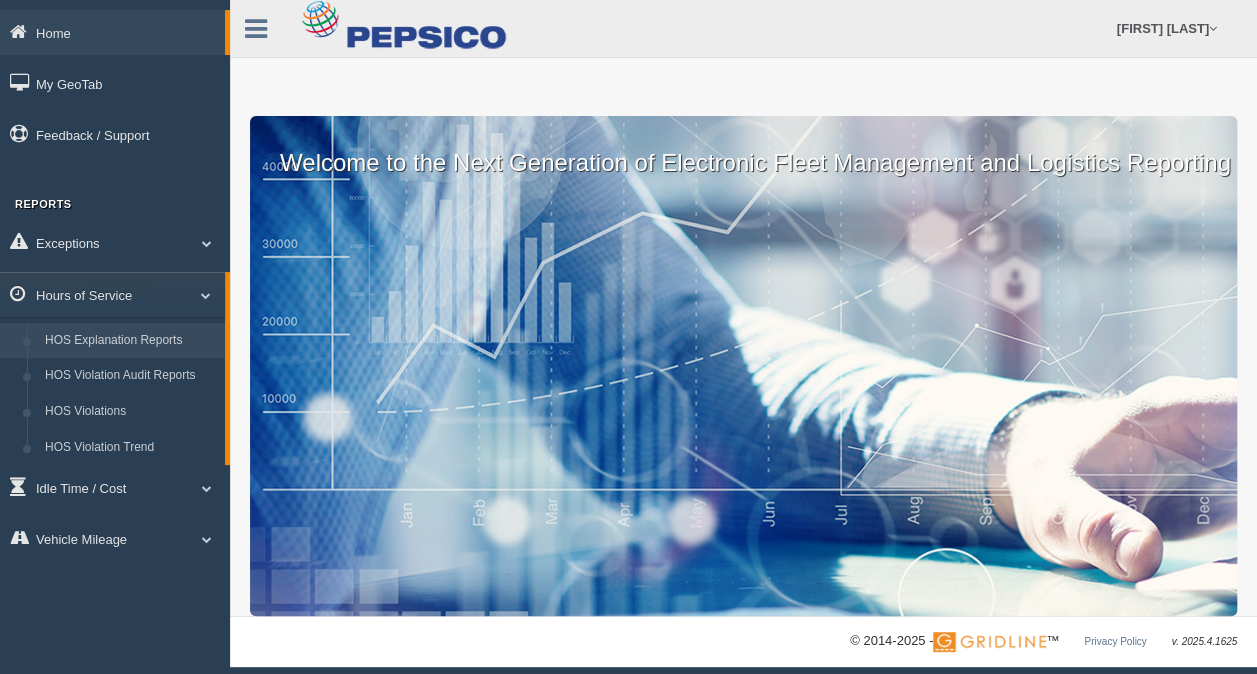 click on "HOS Explanation Reports" at bounding box center (130, 341) 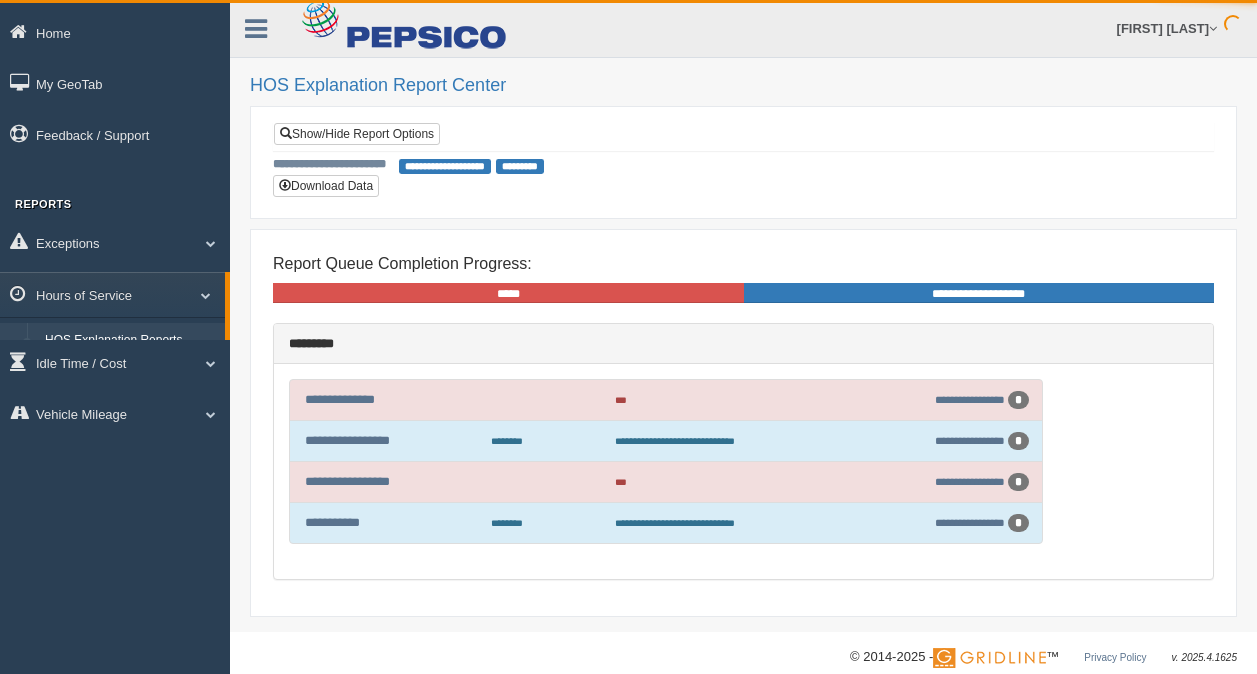 scroll, scrollTop: 0, scrollLeft: 0, axis: both 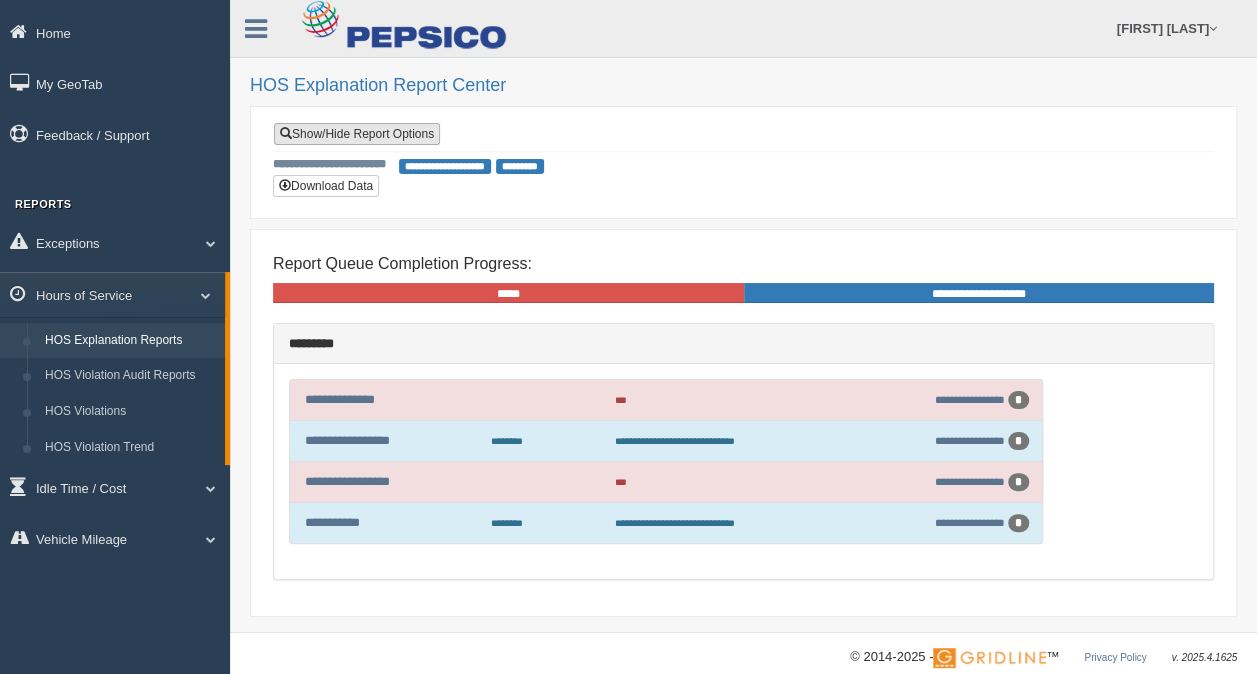 click on "Show/Hide Report Options" at bounding box center (357, 134) 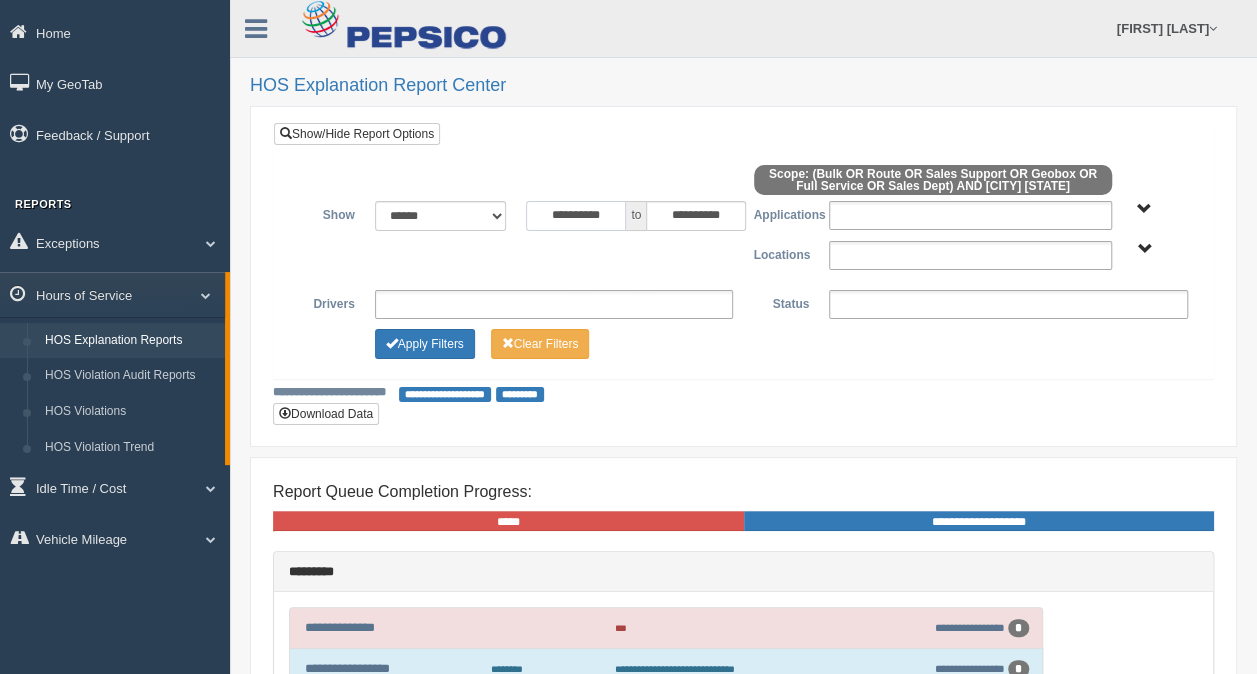 click on "**********" at bounding box center (576, 216) 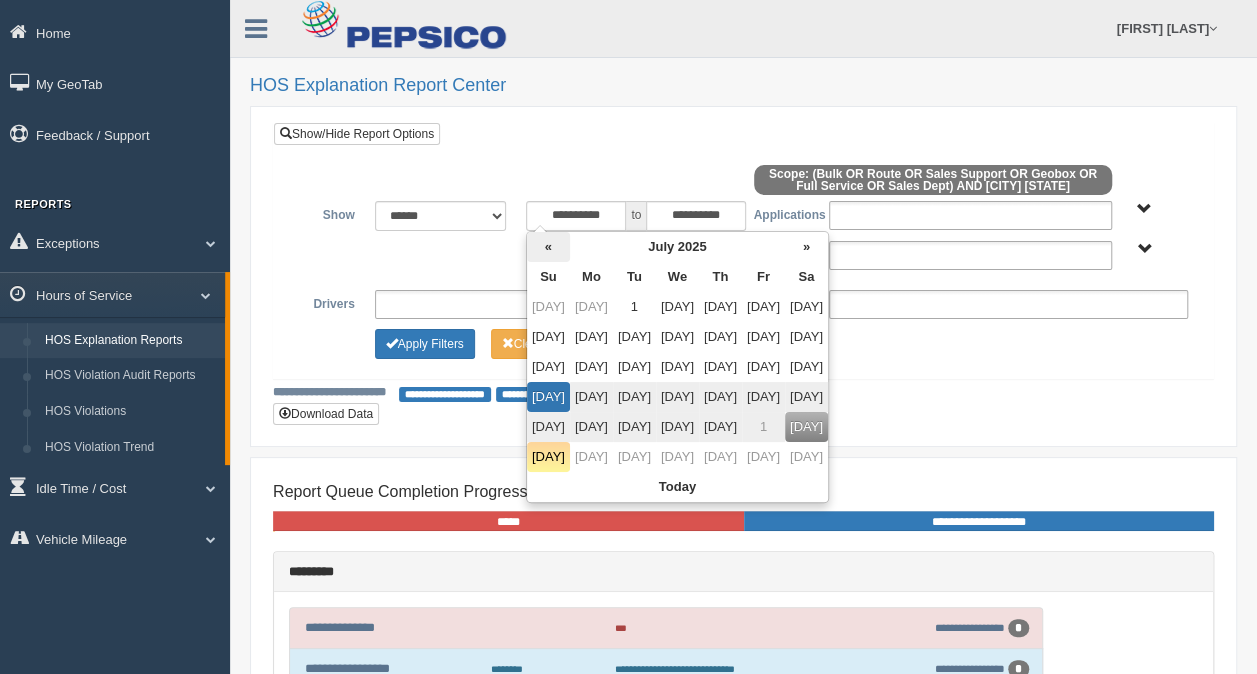 click on "«" at bounding box center (548, 247) 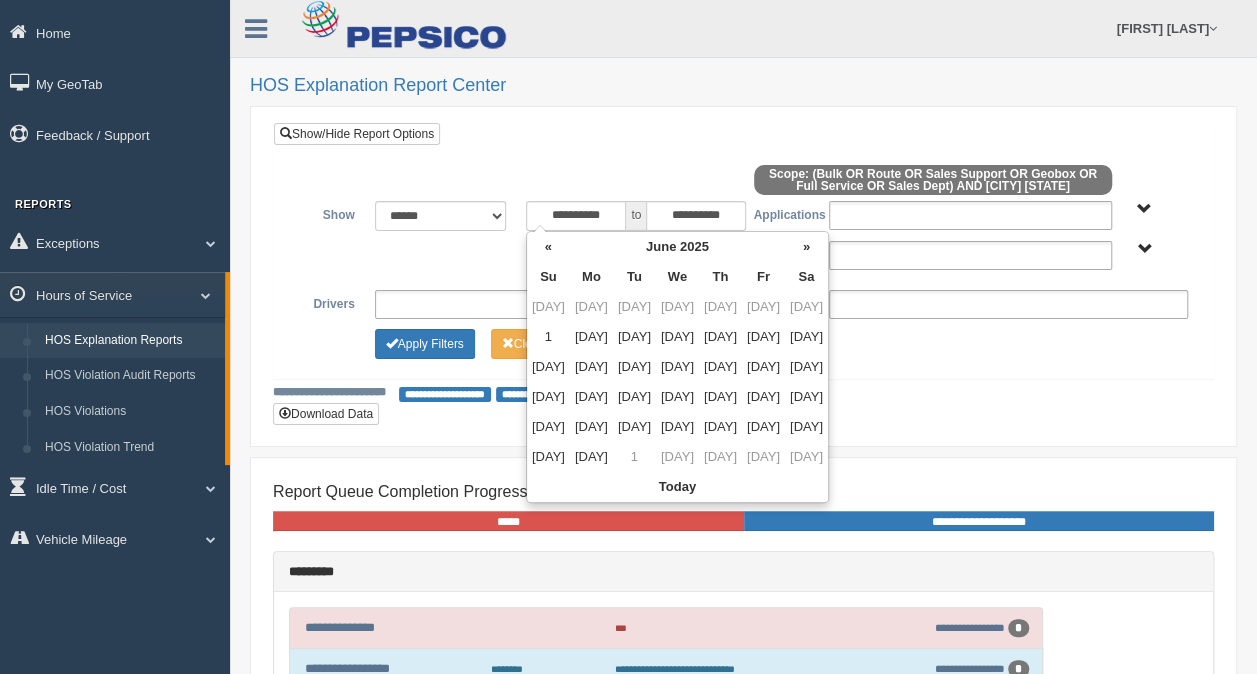 click on "«" at bounding box center (548, 247) 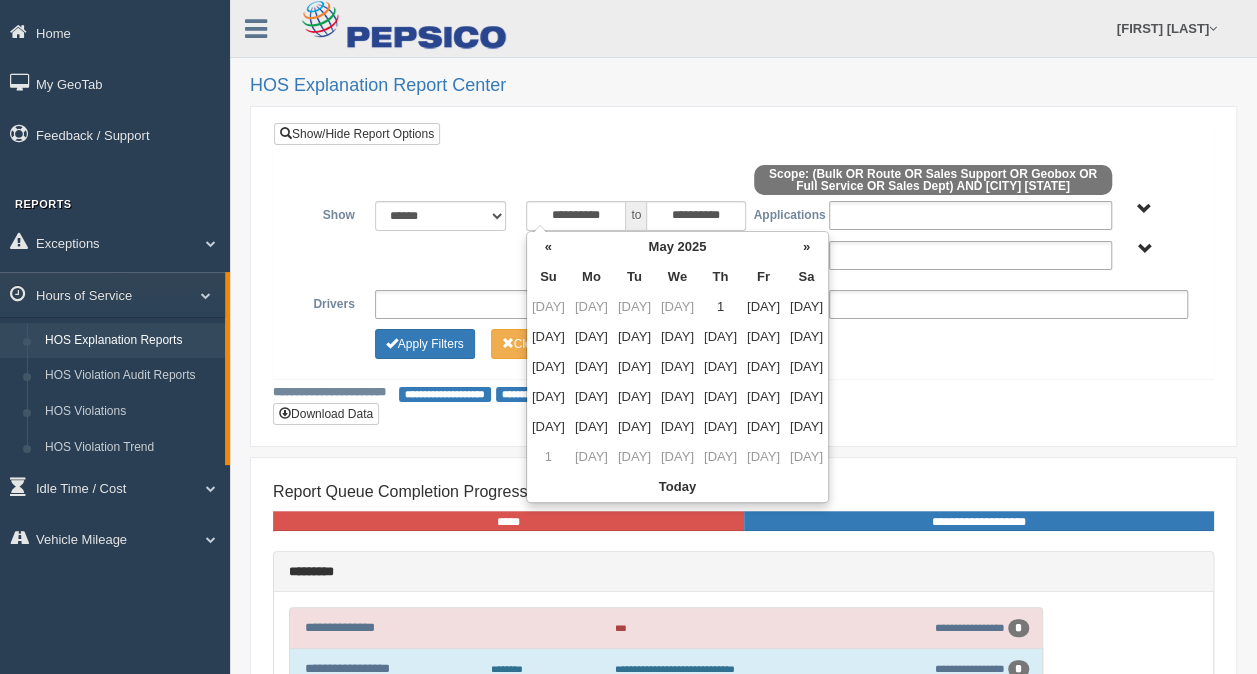 click on "«" at bounding box center (548, 247) 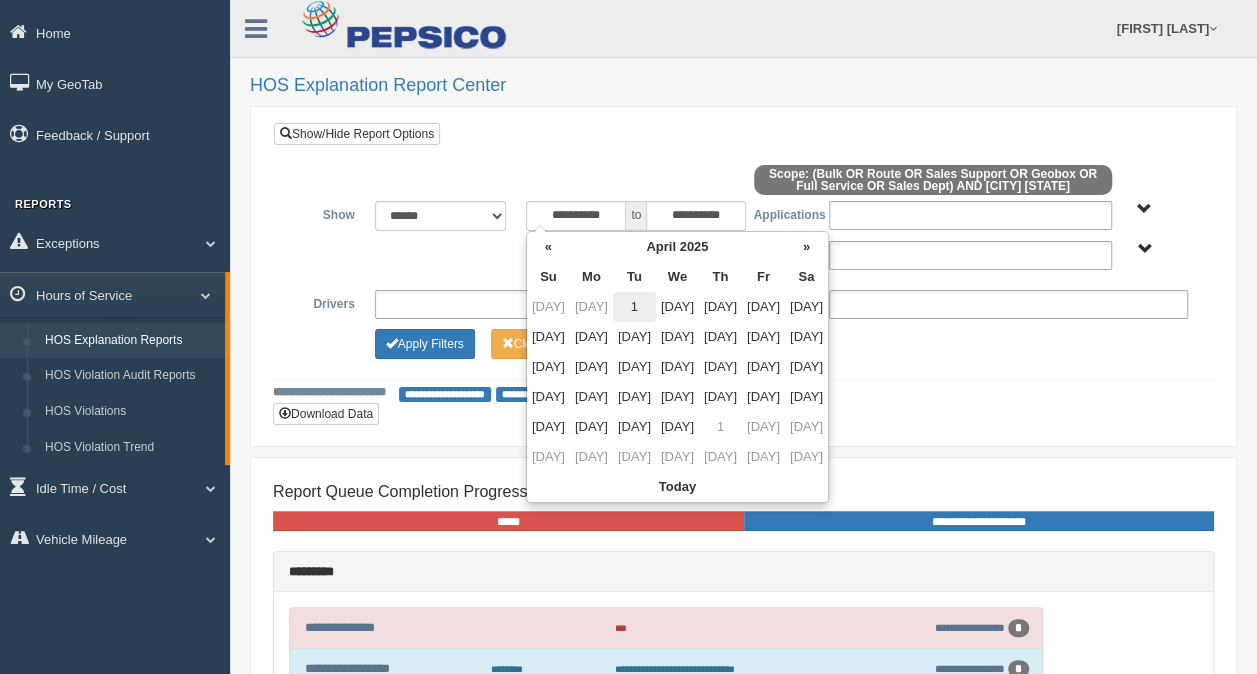 click on "1" at bounding box center [634, 307] 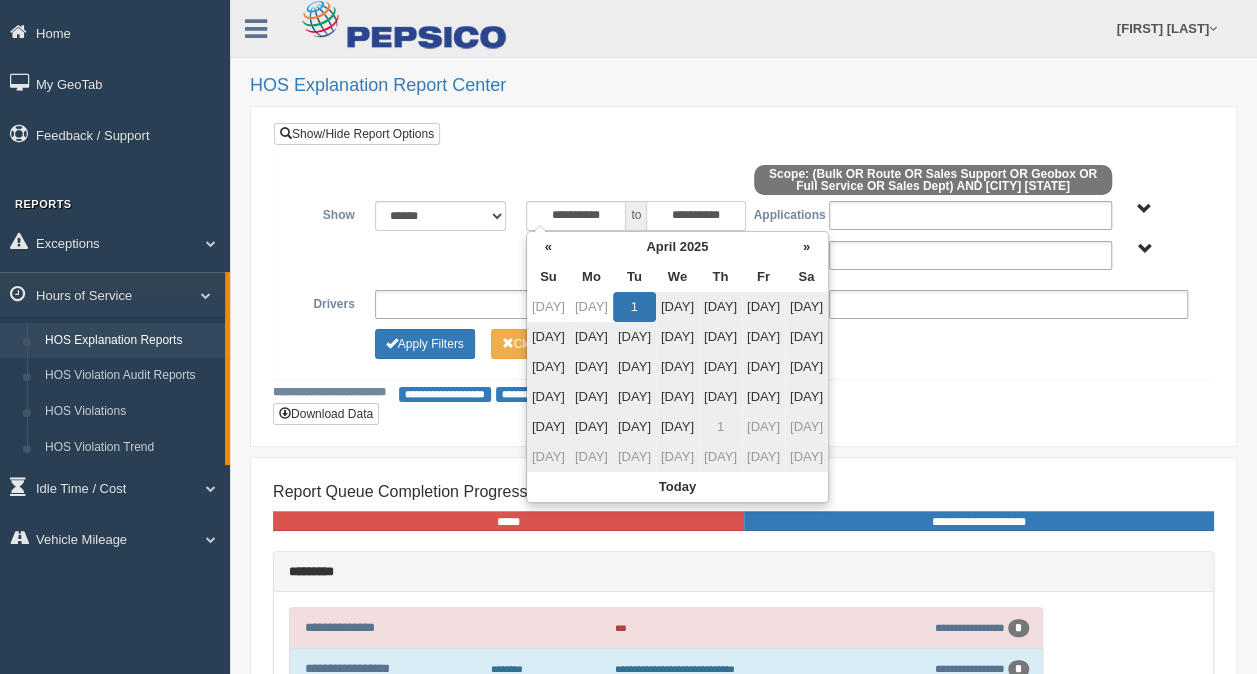 click on "**********" at bounding box center (696, 216) 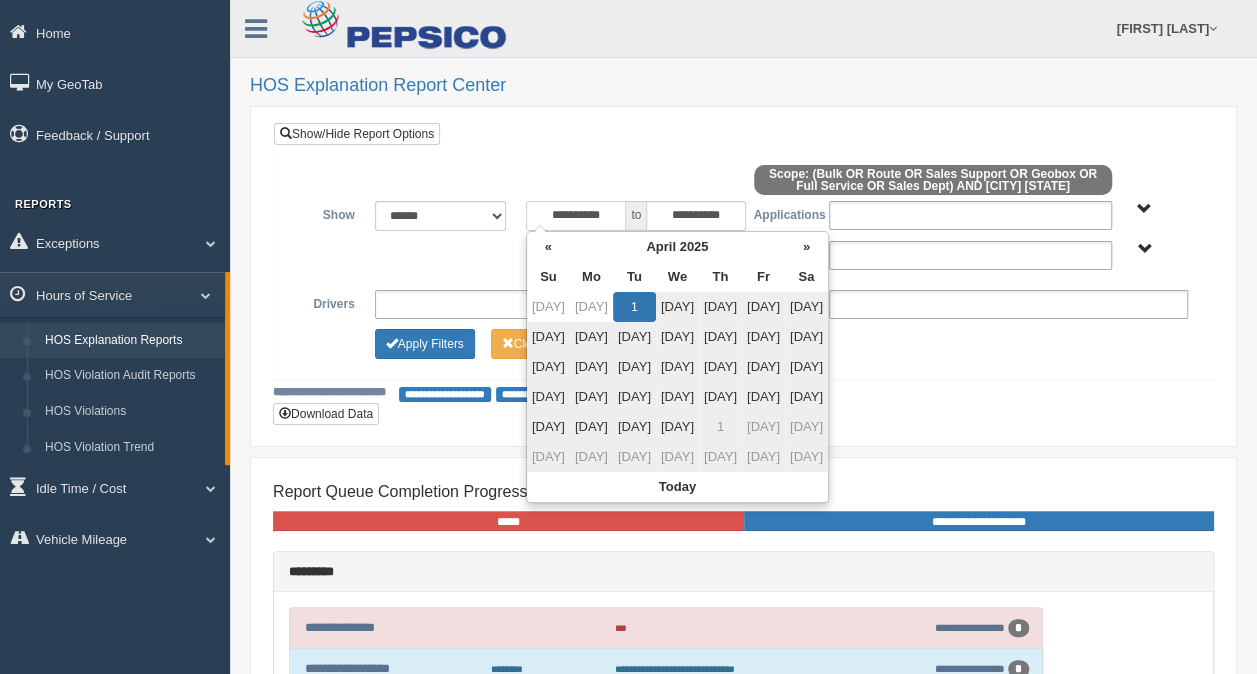 click on "**********" at bounding box center [576, 216] 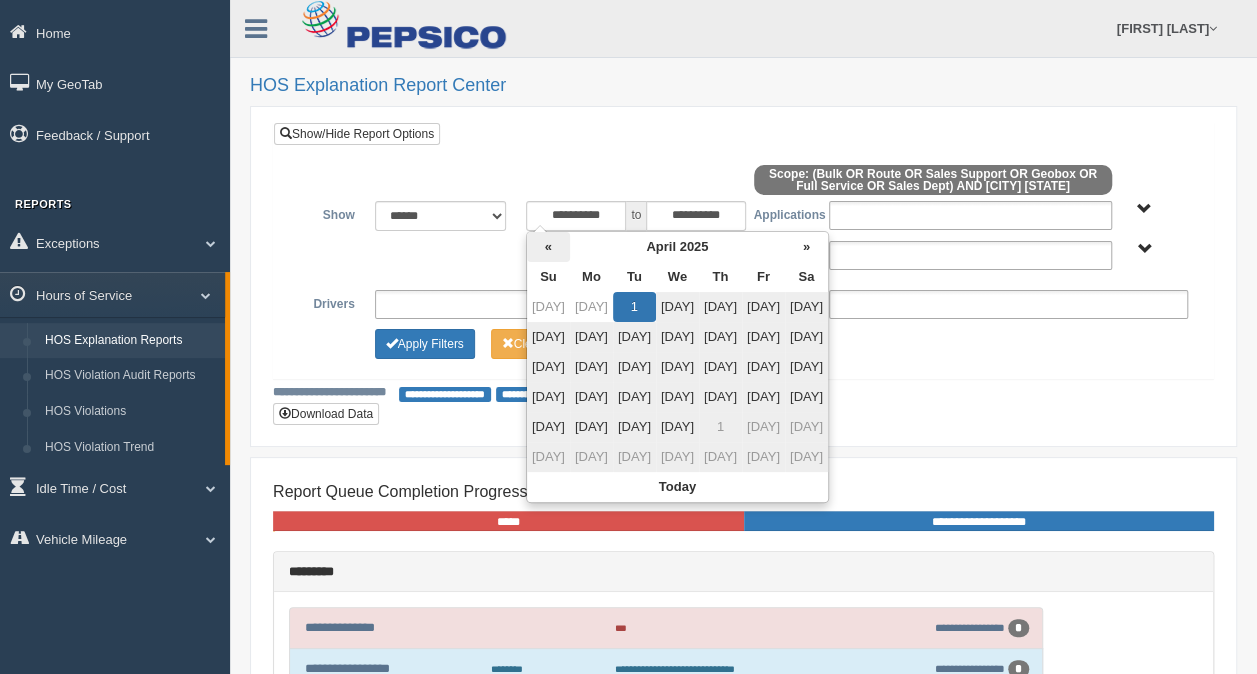 click on "«" at bounding box center [548, 247] 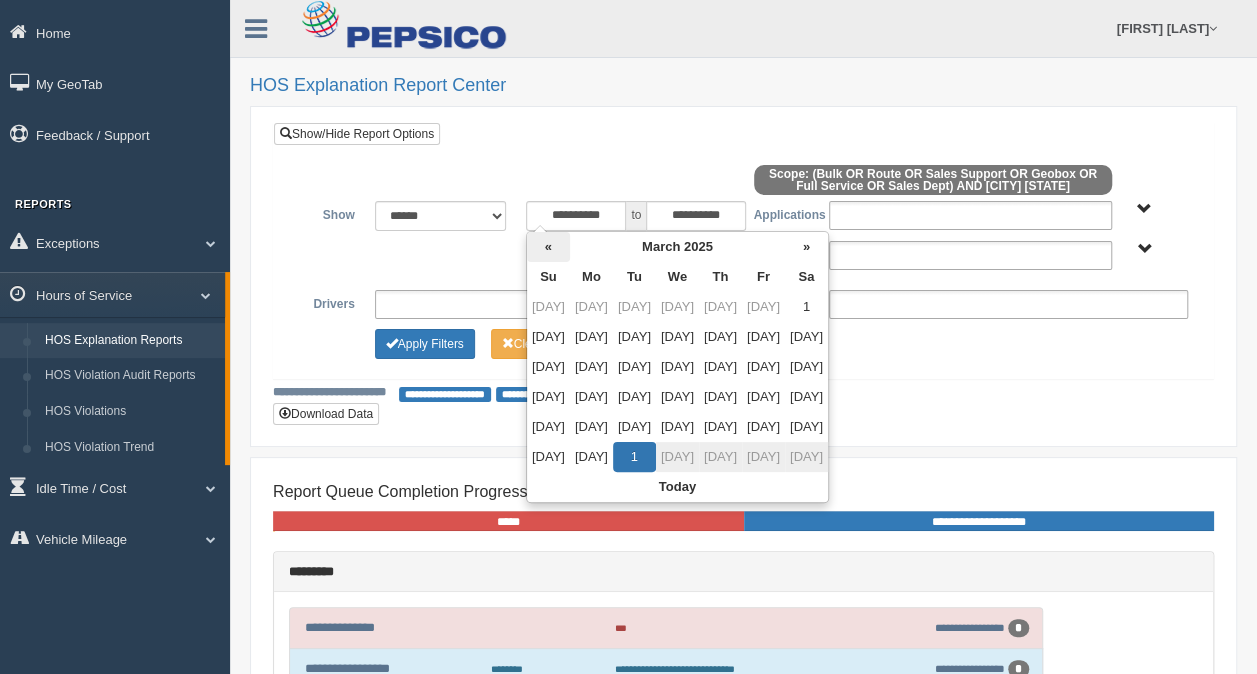 click on "«" at bounding box center (548, 247) 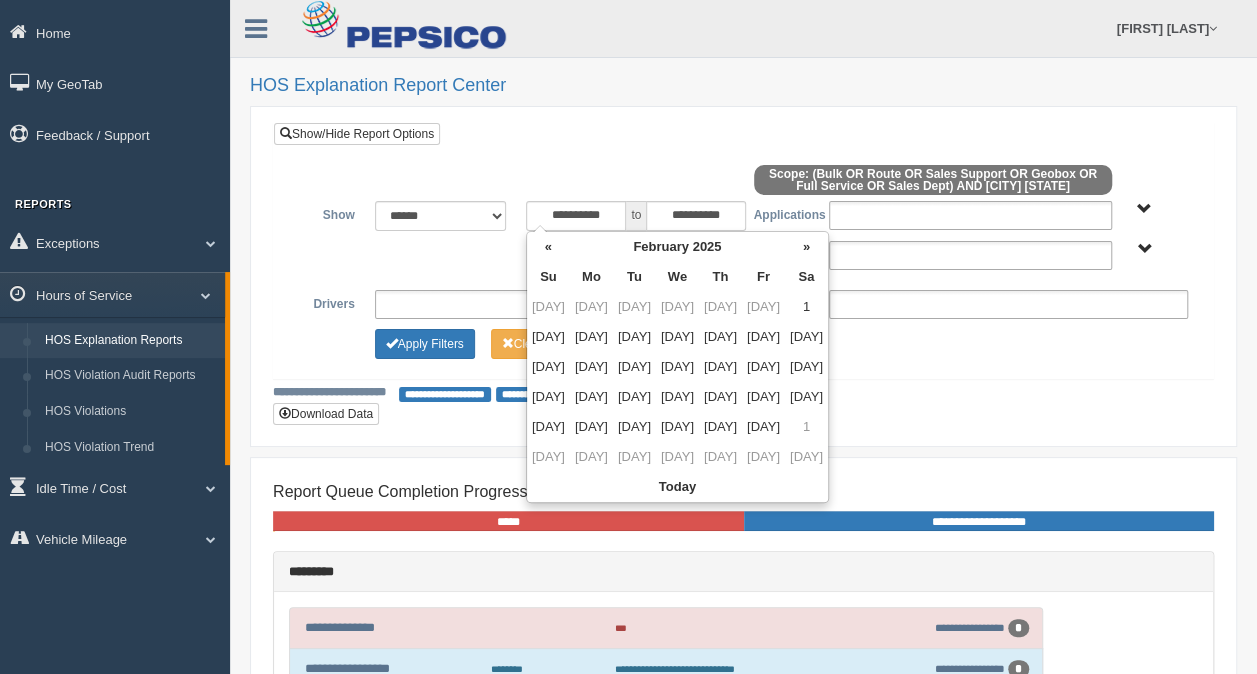 click on "«" at bounding box center [548, 247] 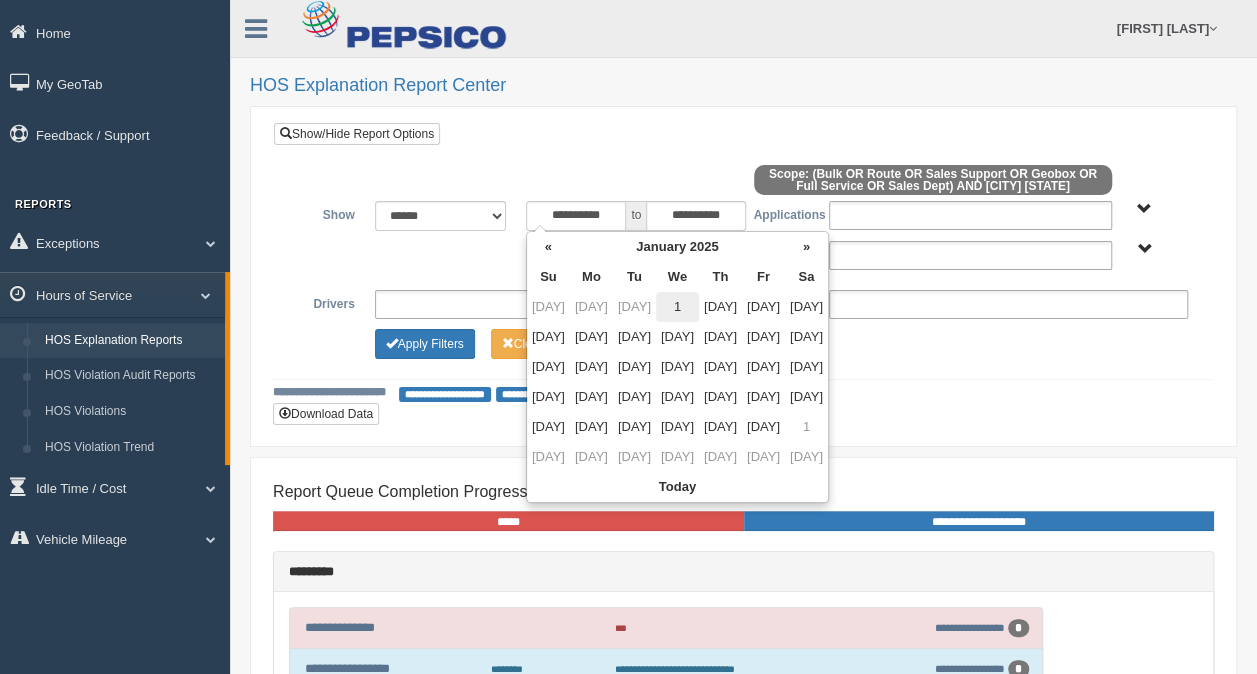 click on "1" at bounding box center (677, 307) 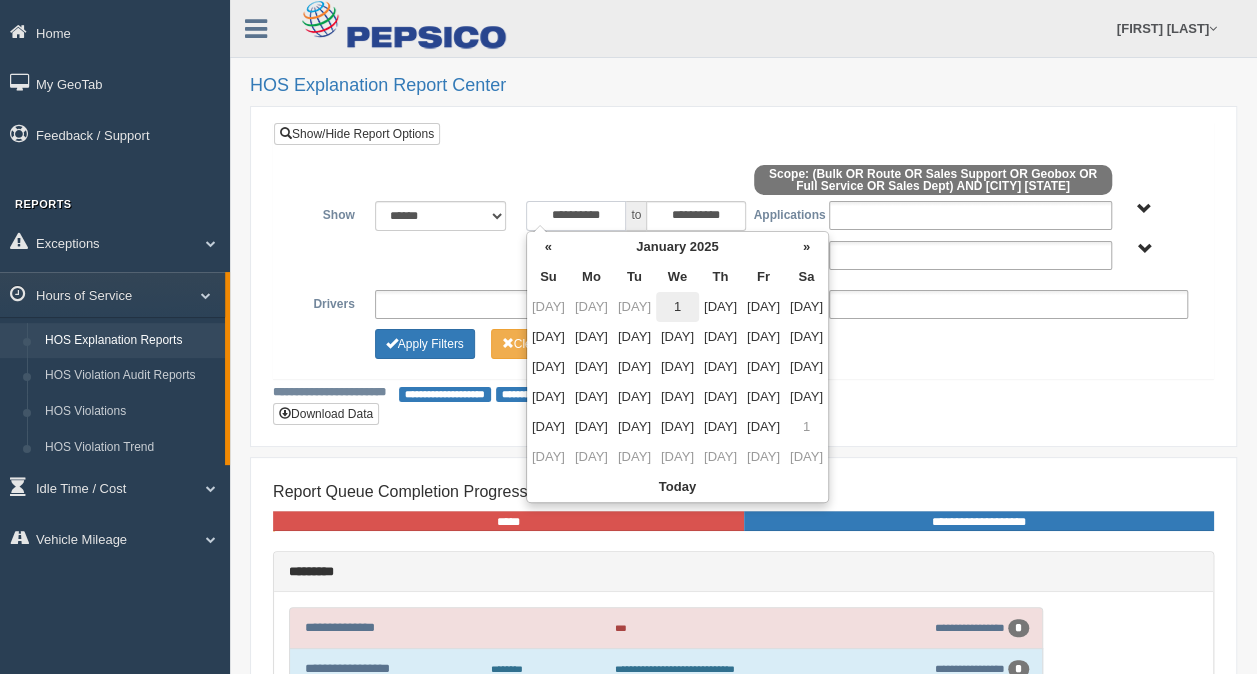 type on "**********" 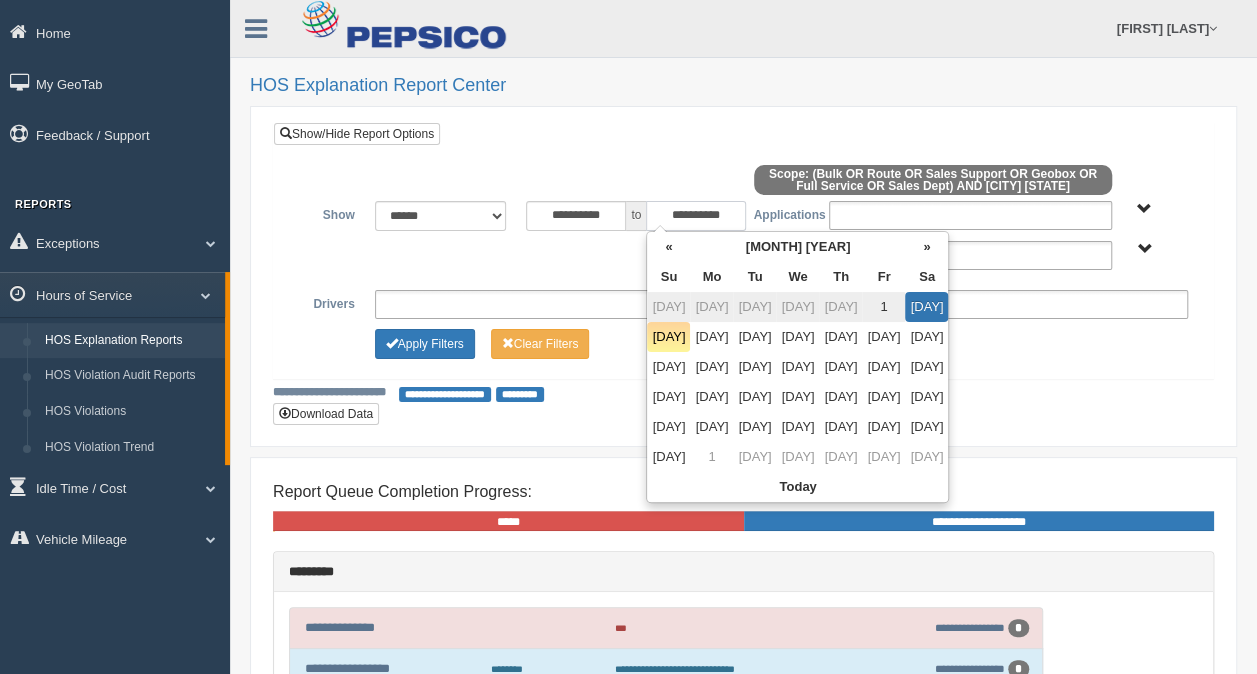 click on "**********" at bounding box center [696, 216] 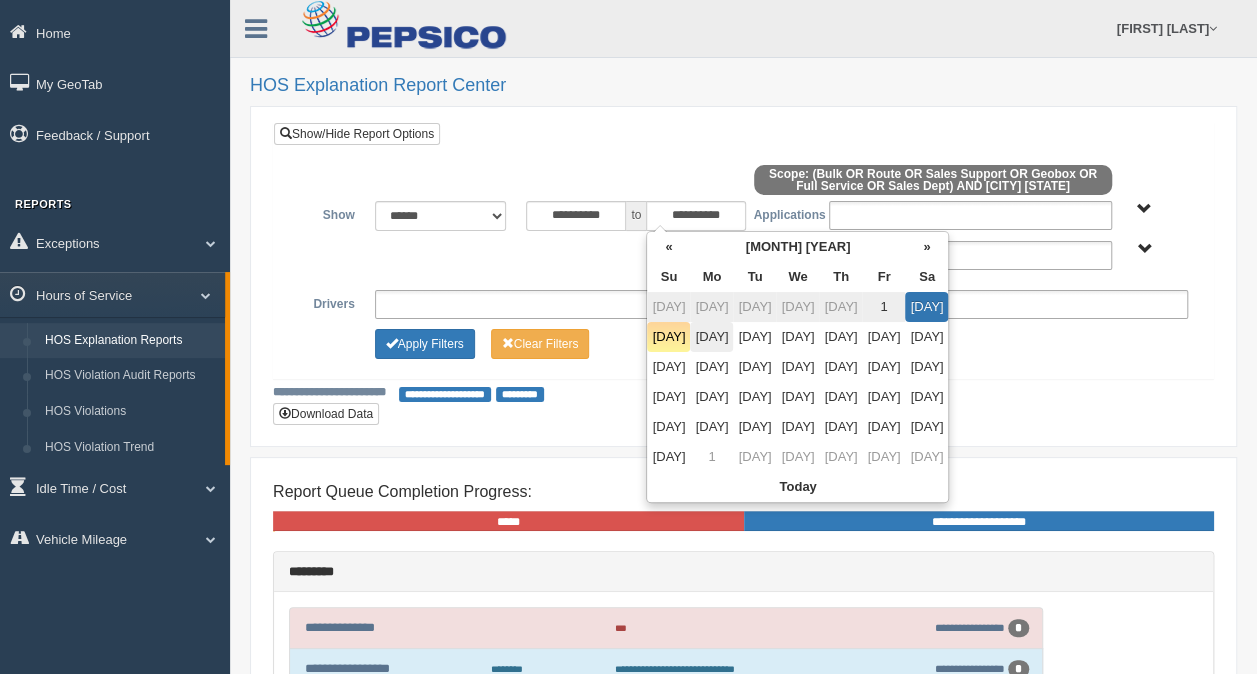 click on "4" at bounding box center [711, 337] 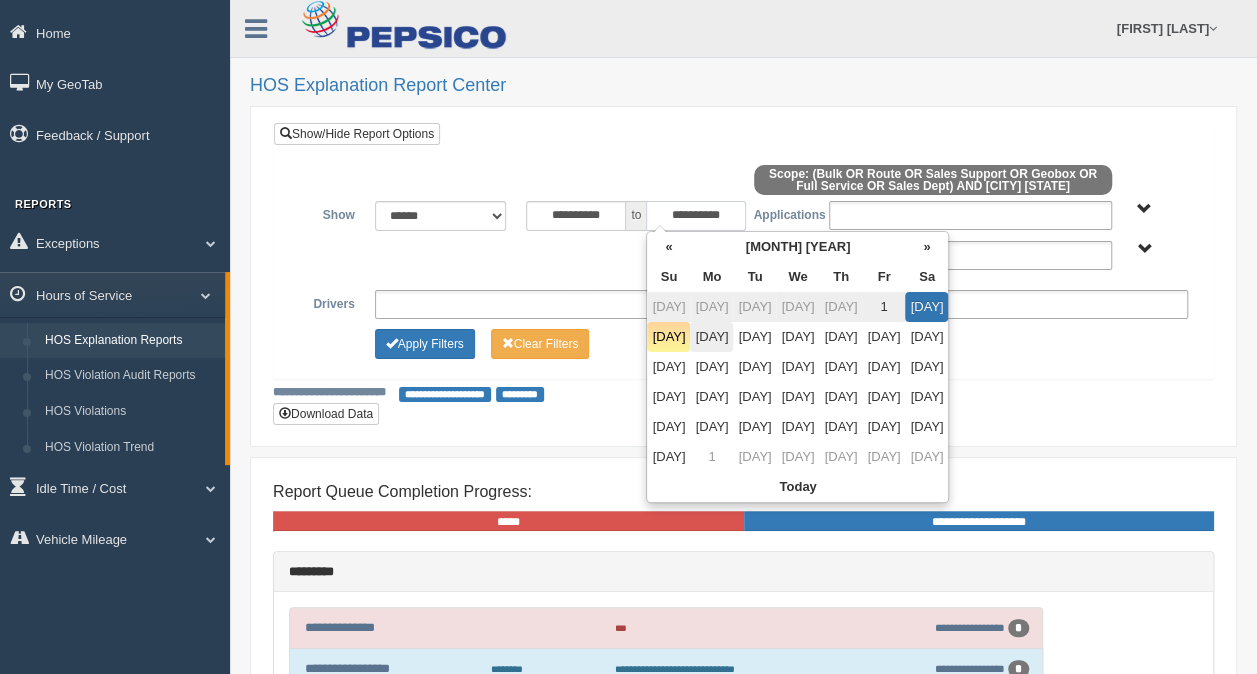 type on "**********" 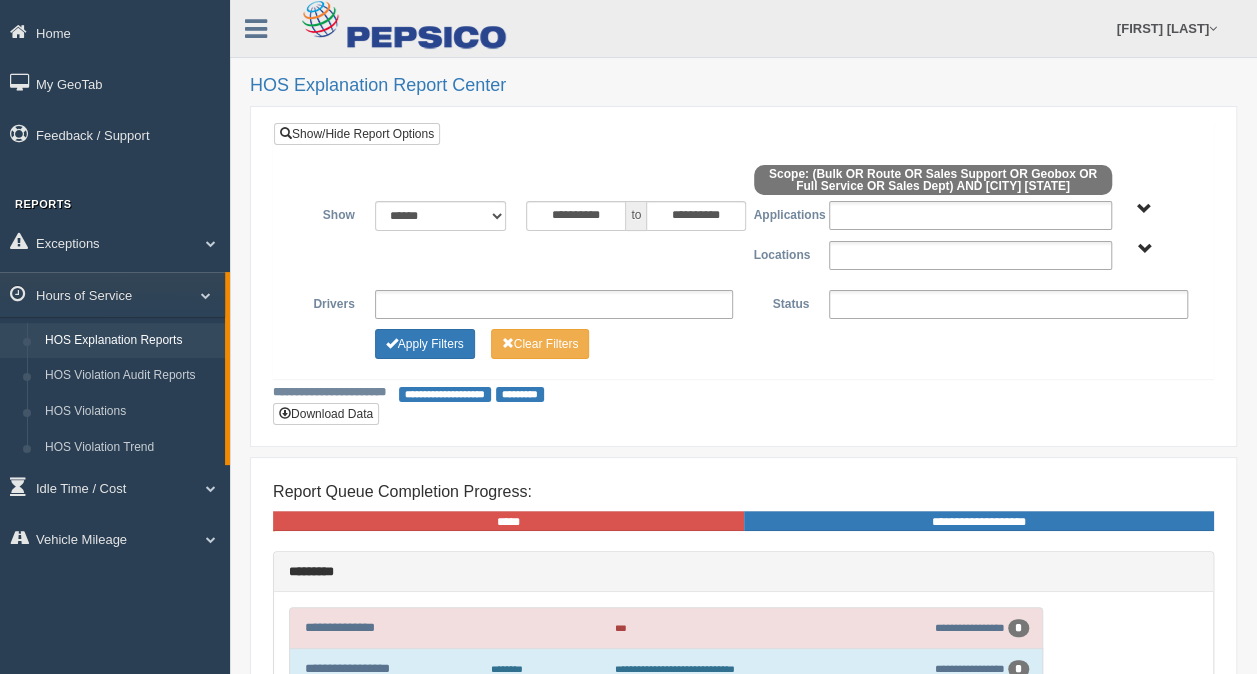 click at bounding box center [327, 338] 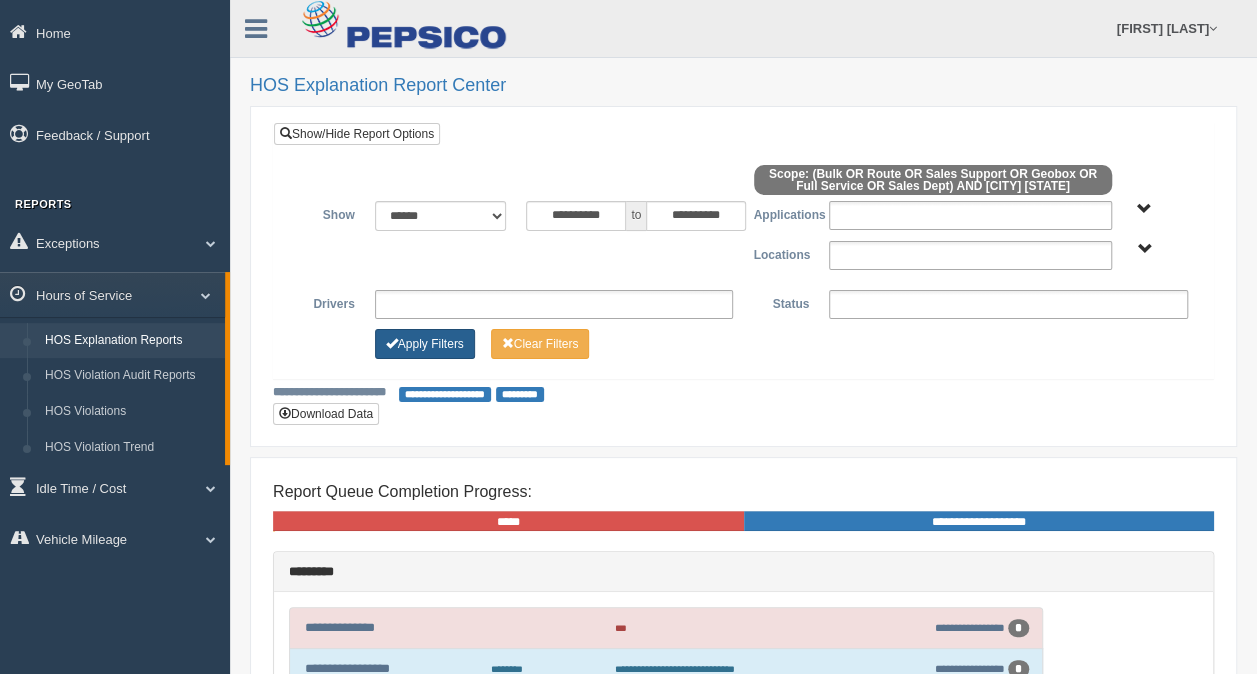 click on "Apply Filters" at bounding box center (425, 344) 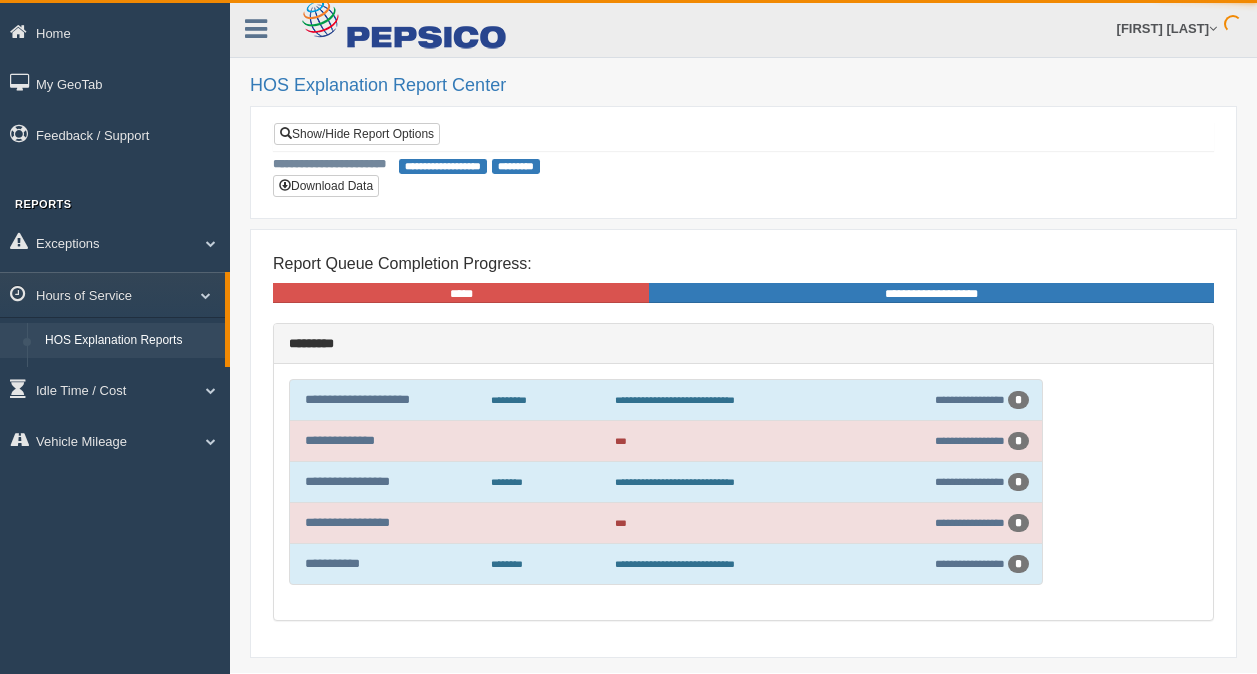 scroll, scrollTop: 0, scrollLeft: 0, axis: both 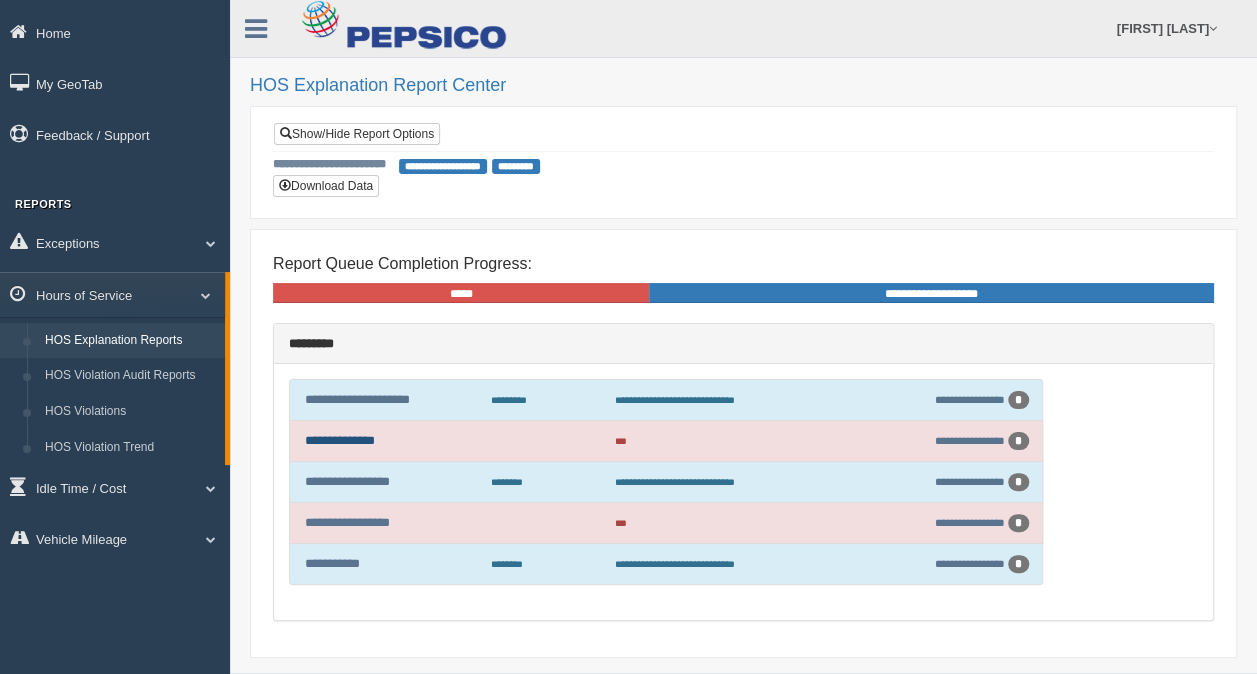click on "**********" at bounding box center [340, 440] 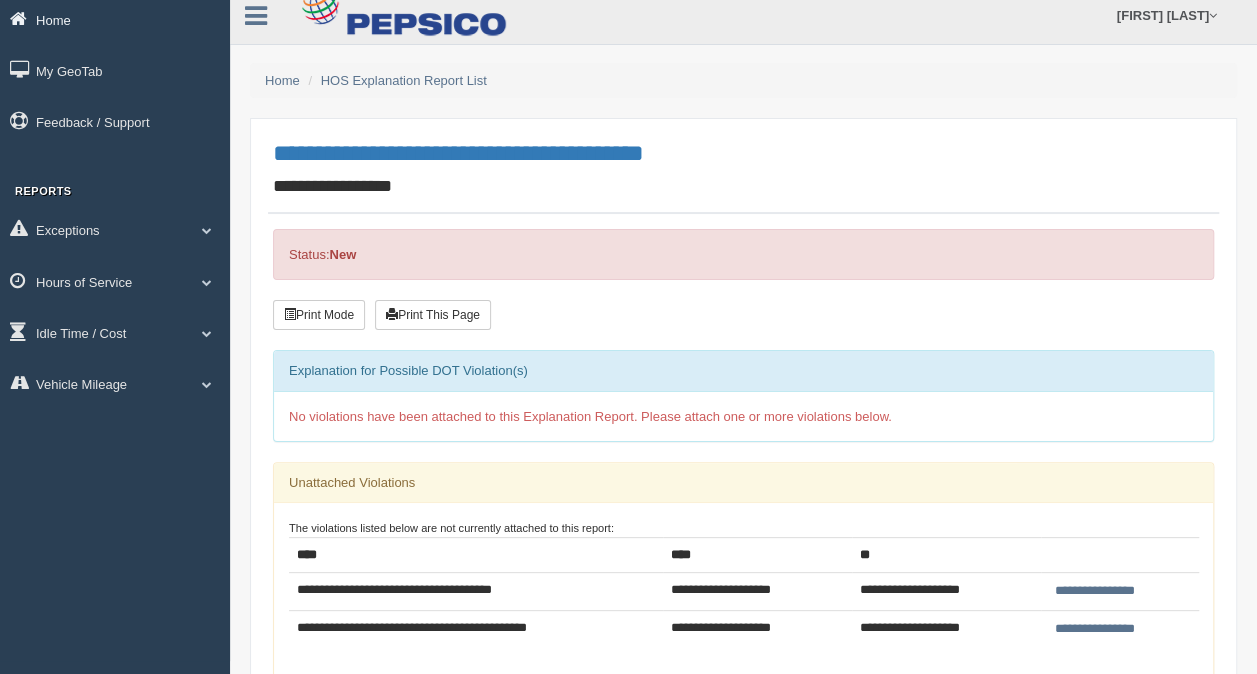 scroll, scrollTop: 0, scrollLeft: 0, axis: both 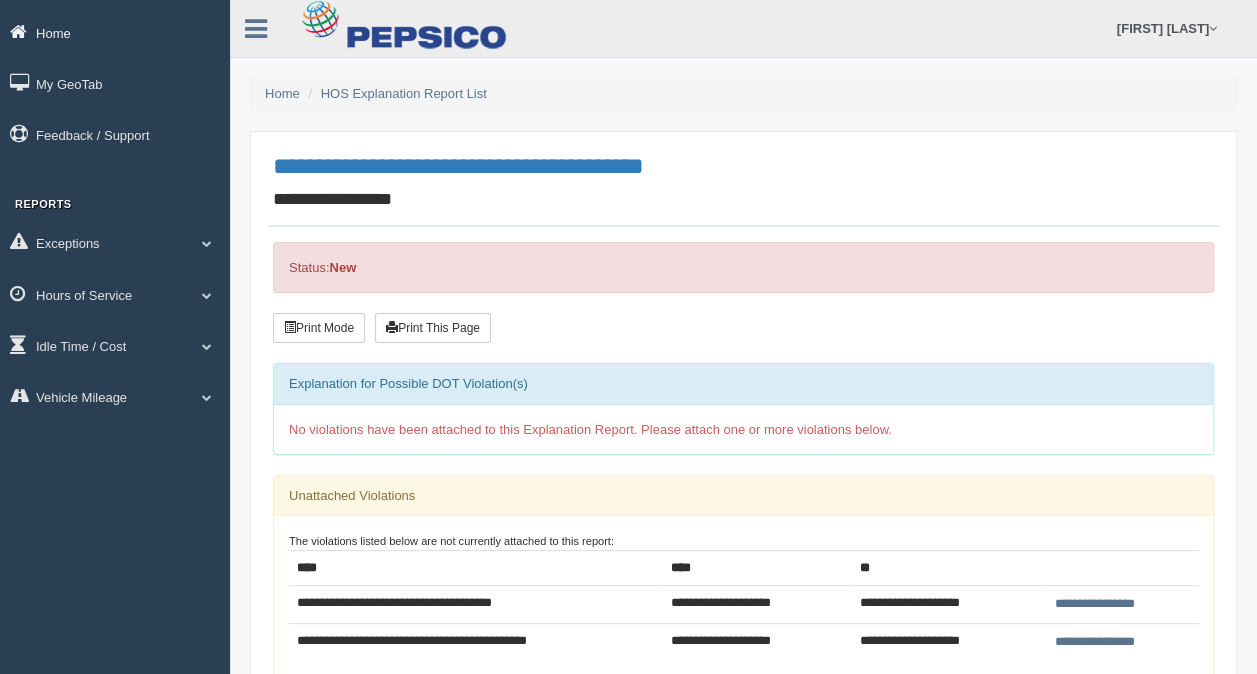 click on "Home" at bounding box center (115, 32) 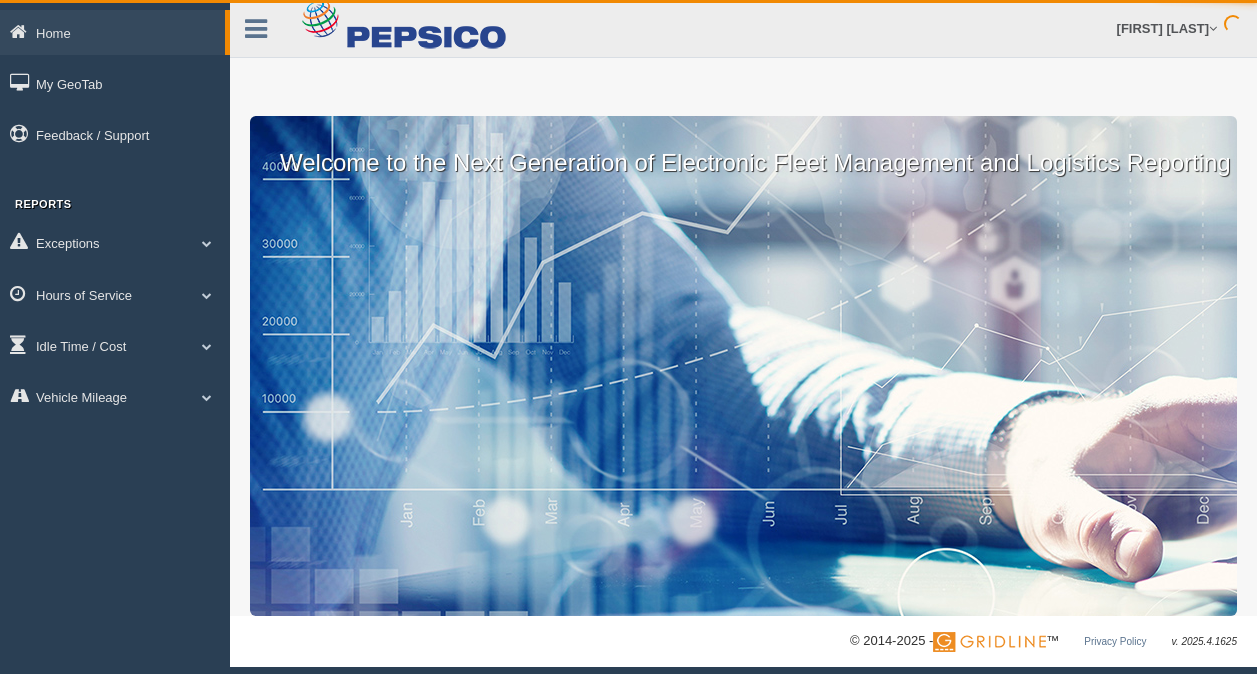 scroll, scrollTop: 0, scrollLeft: 0, axis: both 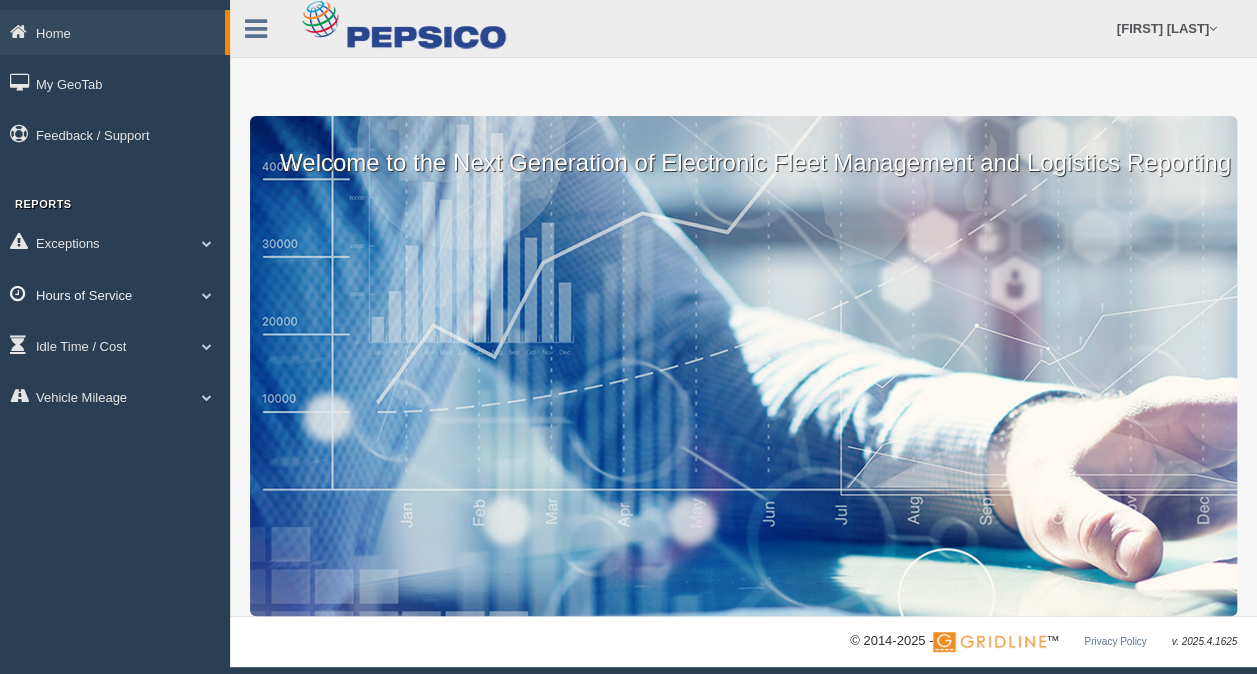 click at bounding box center [207, 295] 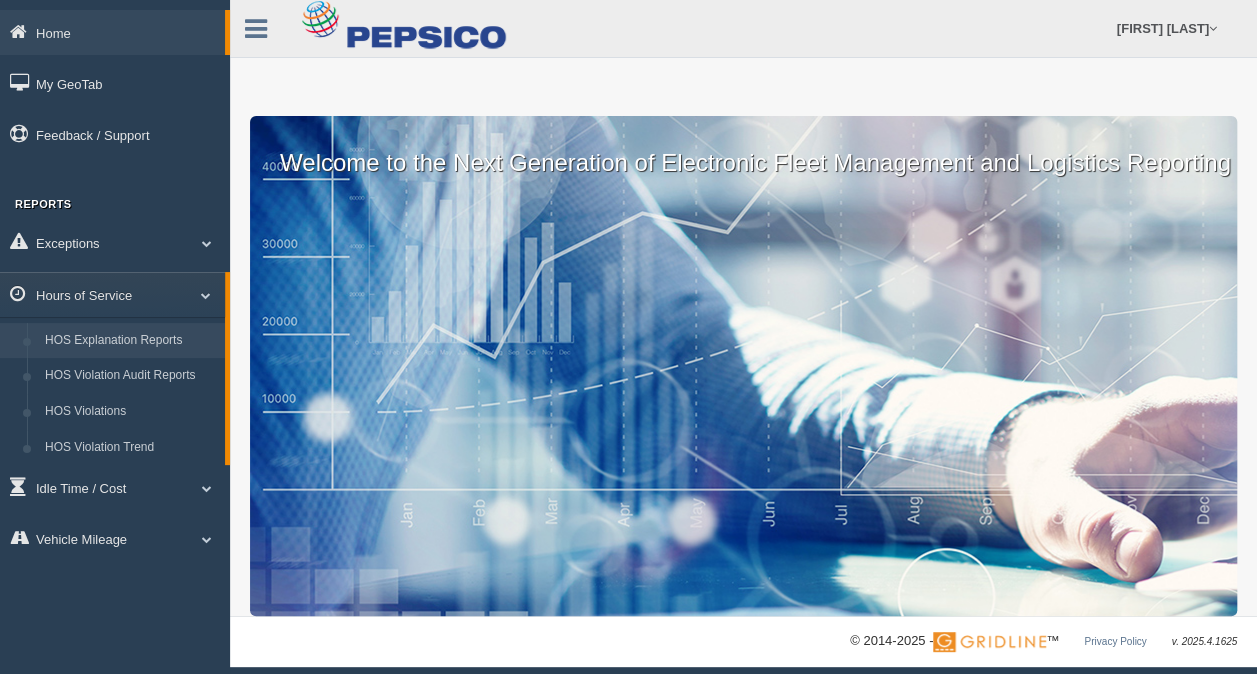 click on "HOS Explanation Reports" at bounding box center (130, 341) 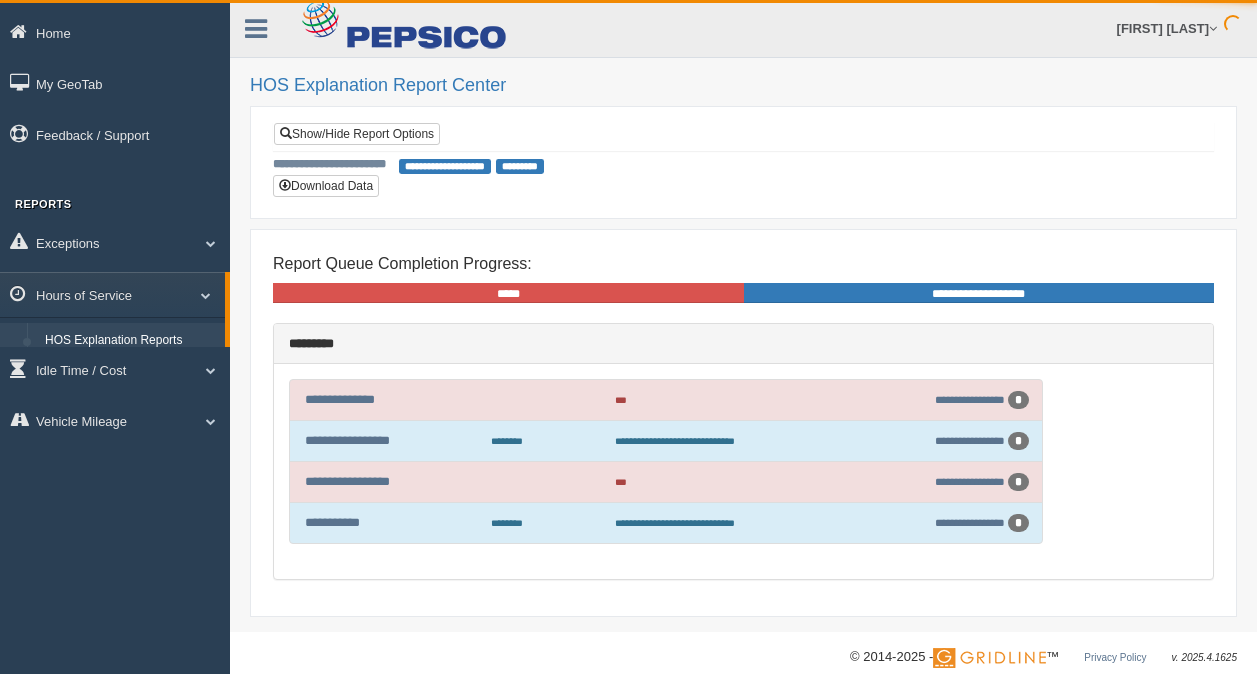 scroll, scrollTop: 0, scrollLeft: 0, axis: both 